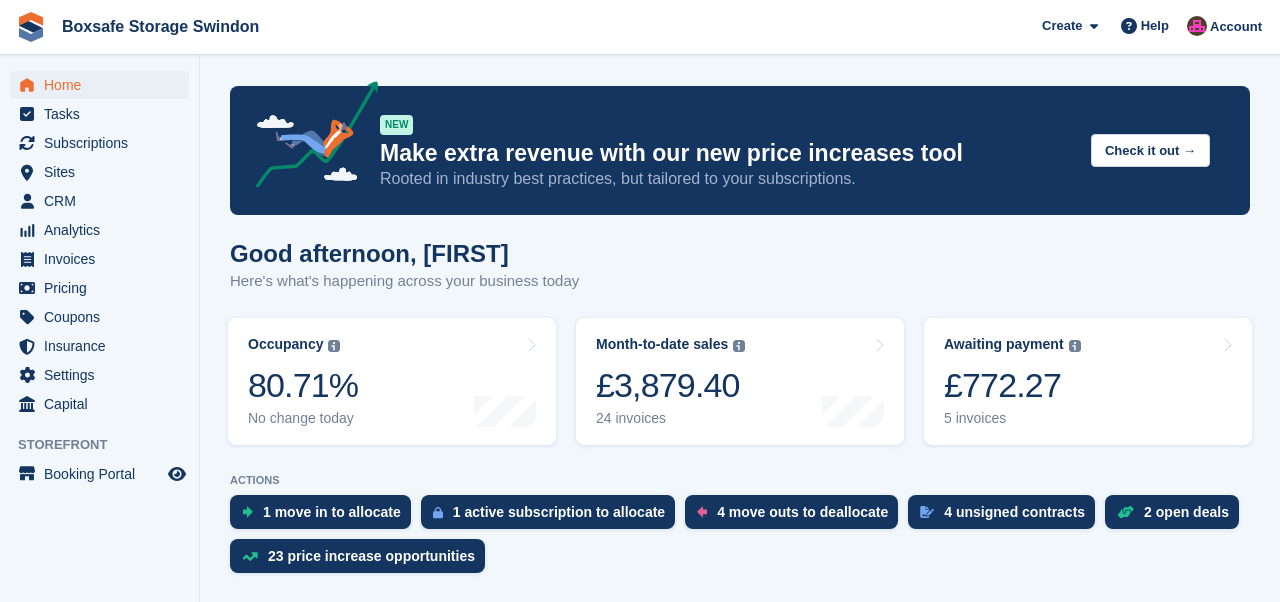 scroll, scrollTop: 0, scrollLeft: 0, axis: both 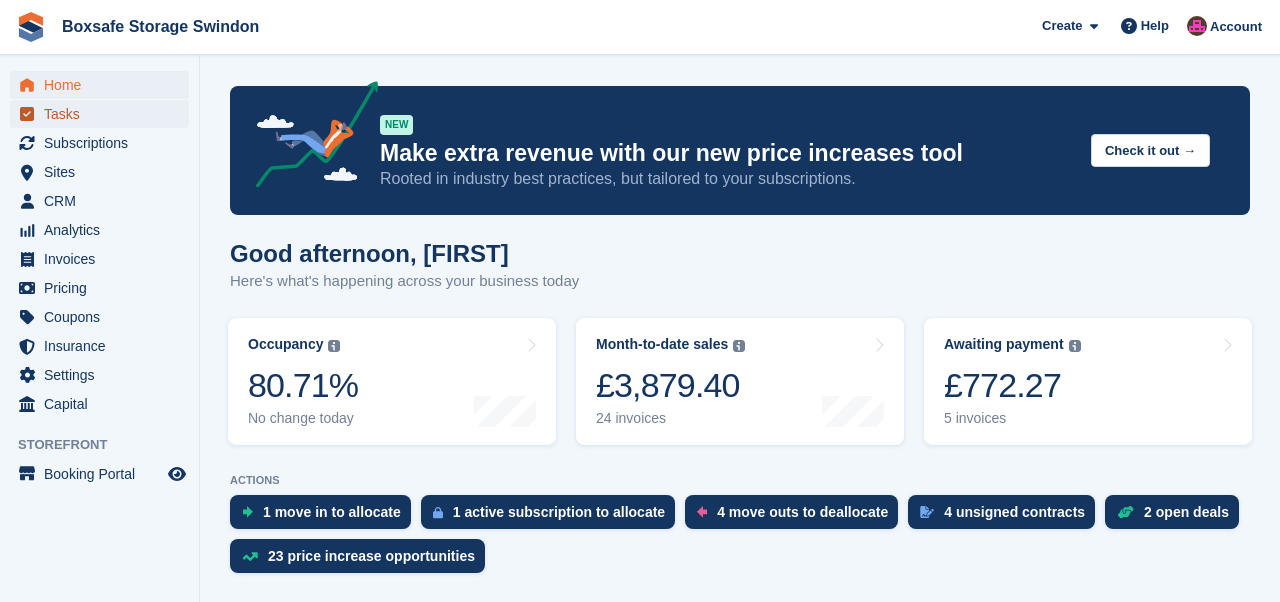 click on "Tasks" at bounding box center (104, 114) 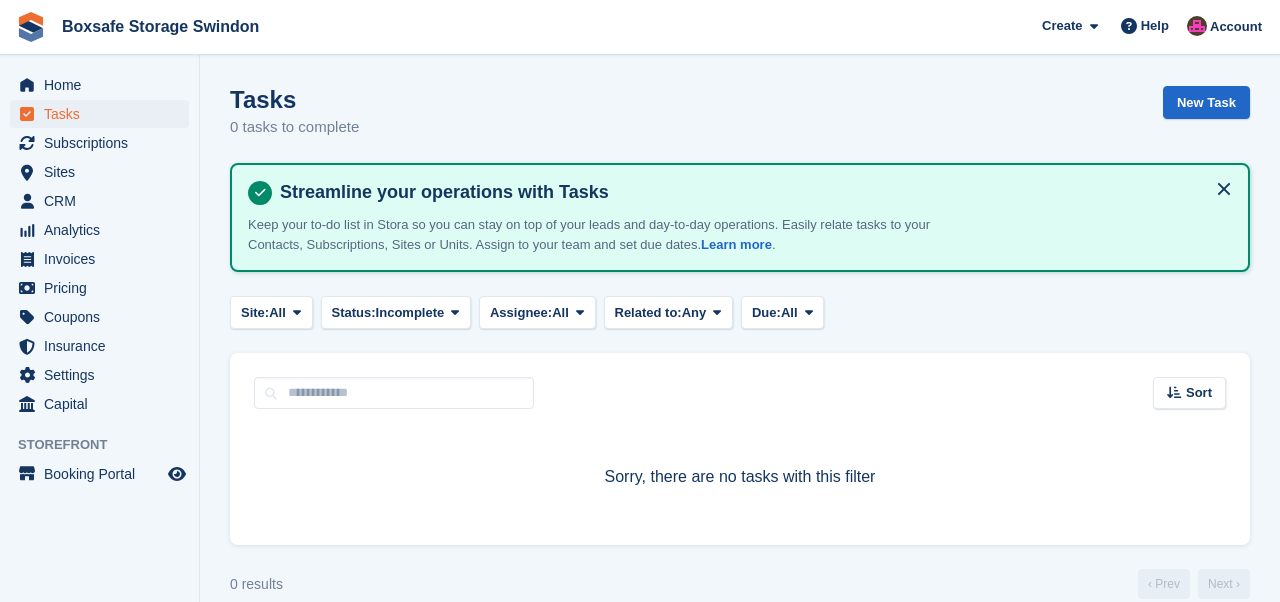 scroll, scrollTop: 0, scrollLeft: 0, axis: both 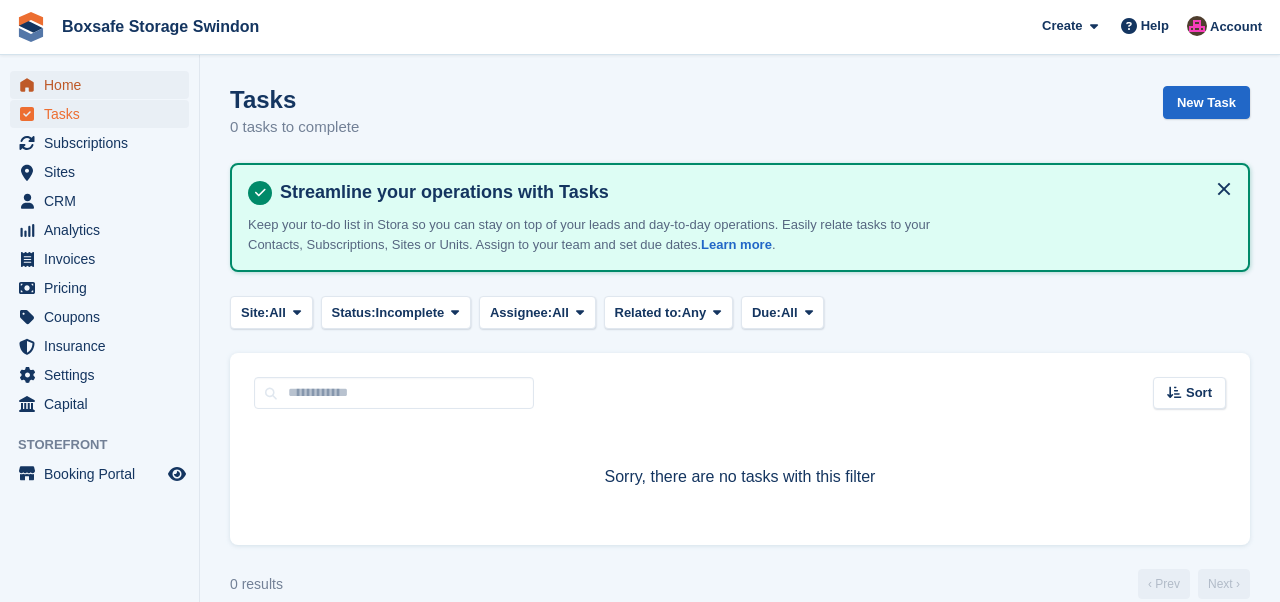 click on "Home" at bounding box center [104, 85] 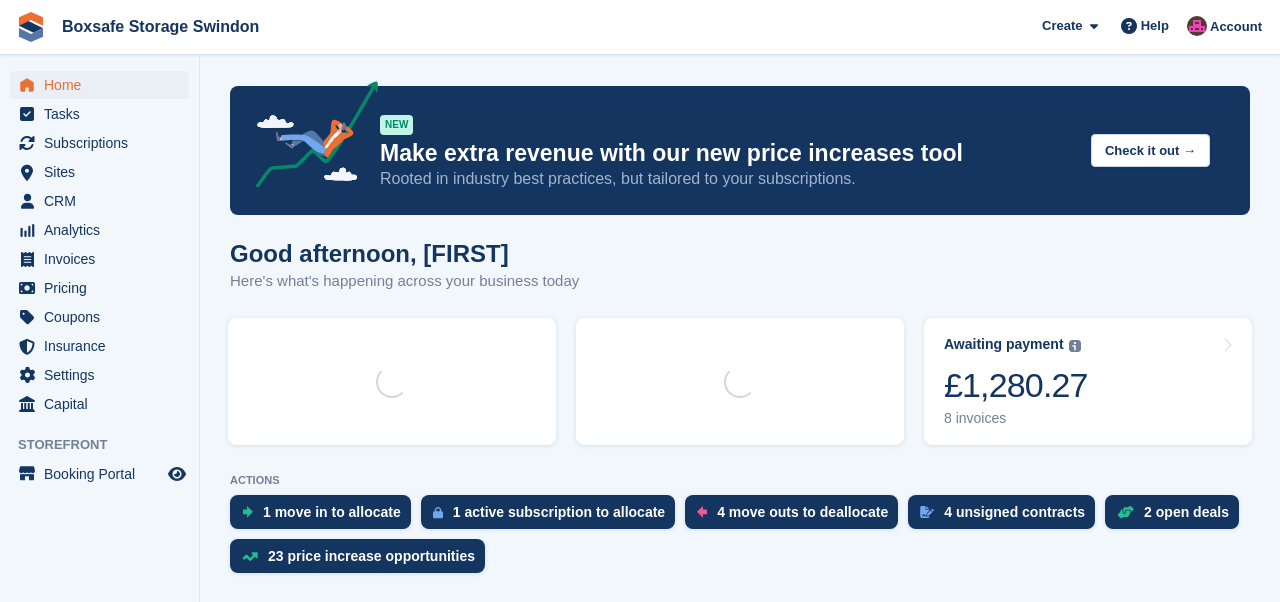 scroll, scrollTop: 0, scrollLeft: 0, axis: both 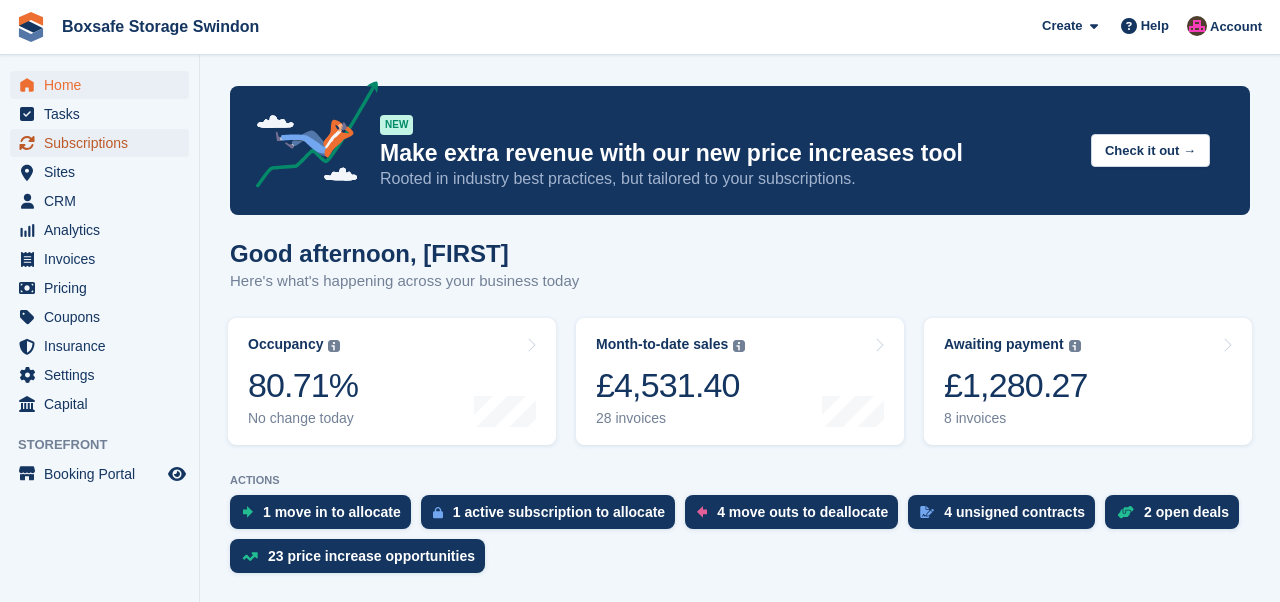 click on "Subscriptions" at bounding box center (104, 143) 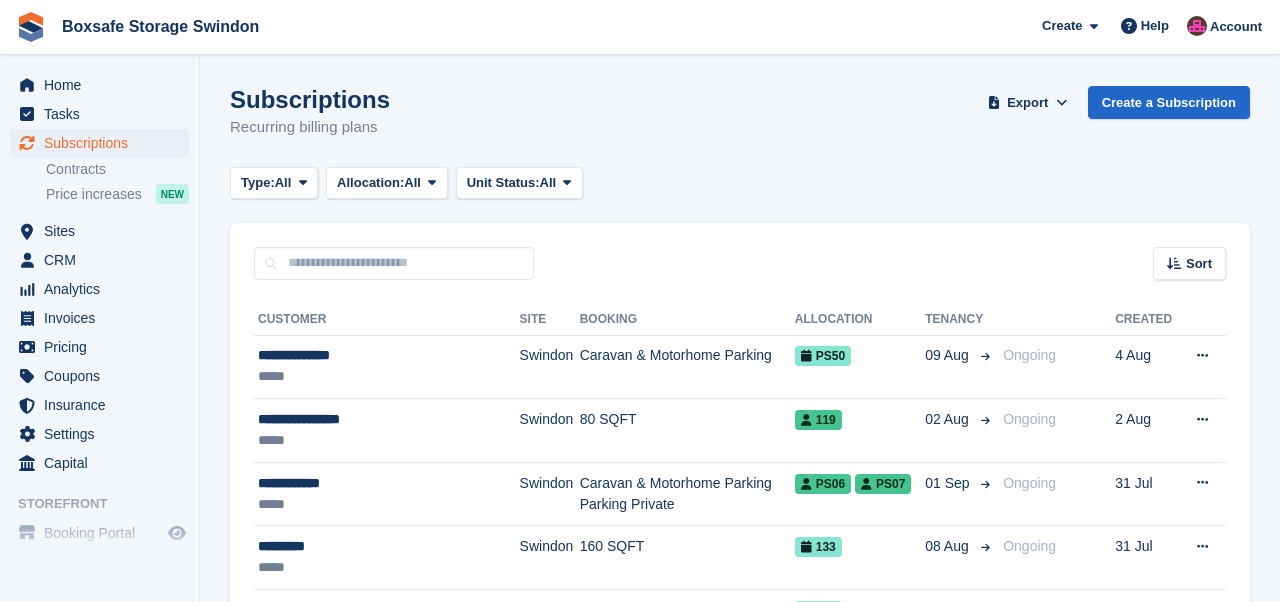 scroll, scrollTop: 0, scrollLeft: 0, axis: both 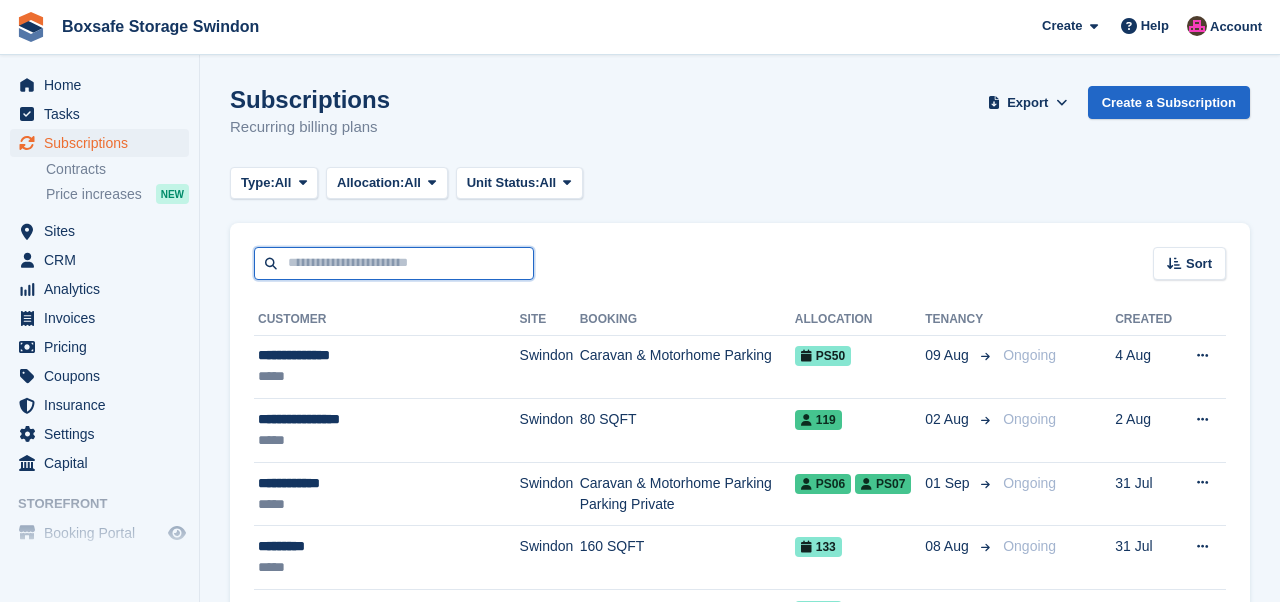 click at bounding box center (394, 263) 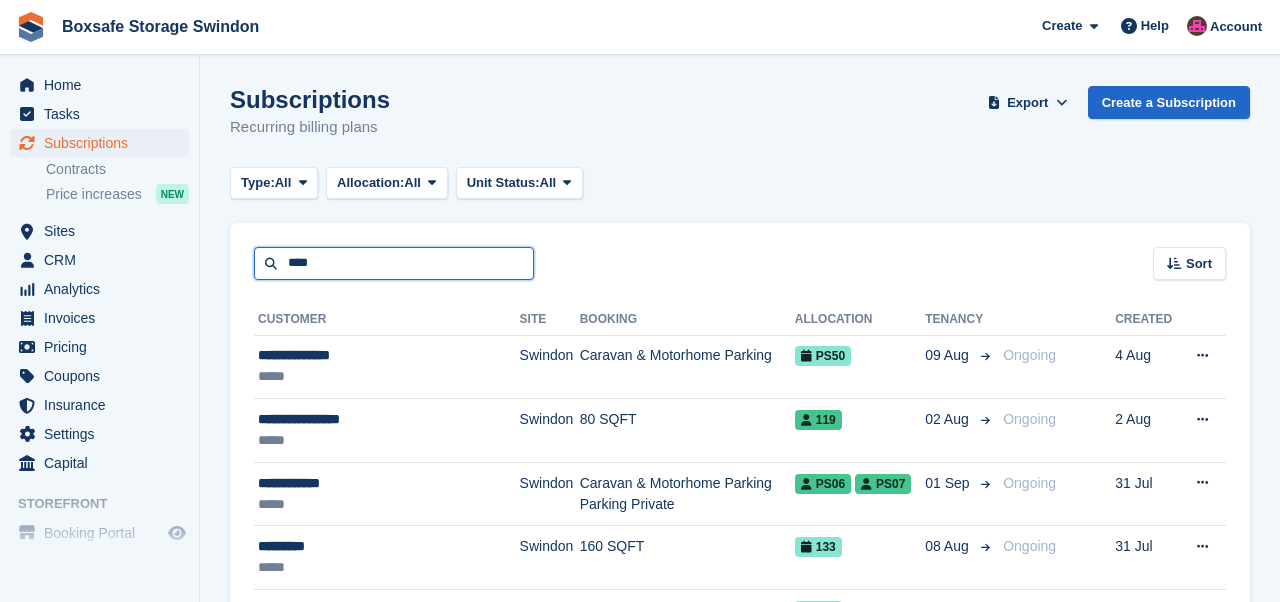 type on "****" 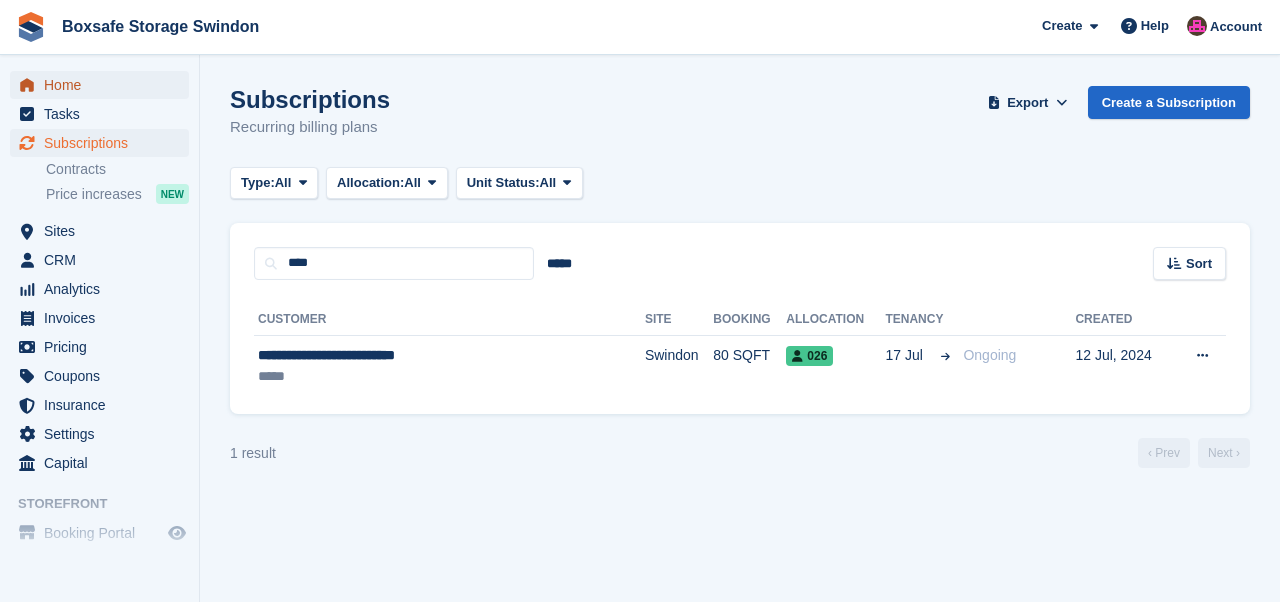 click on "Home" at bounding box center (104, 85) 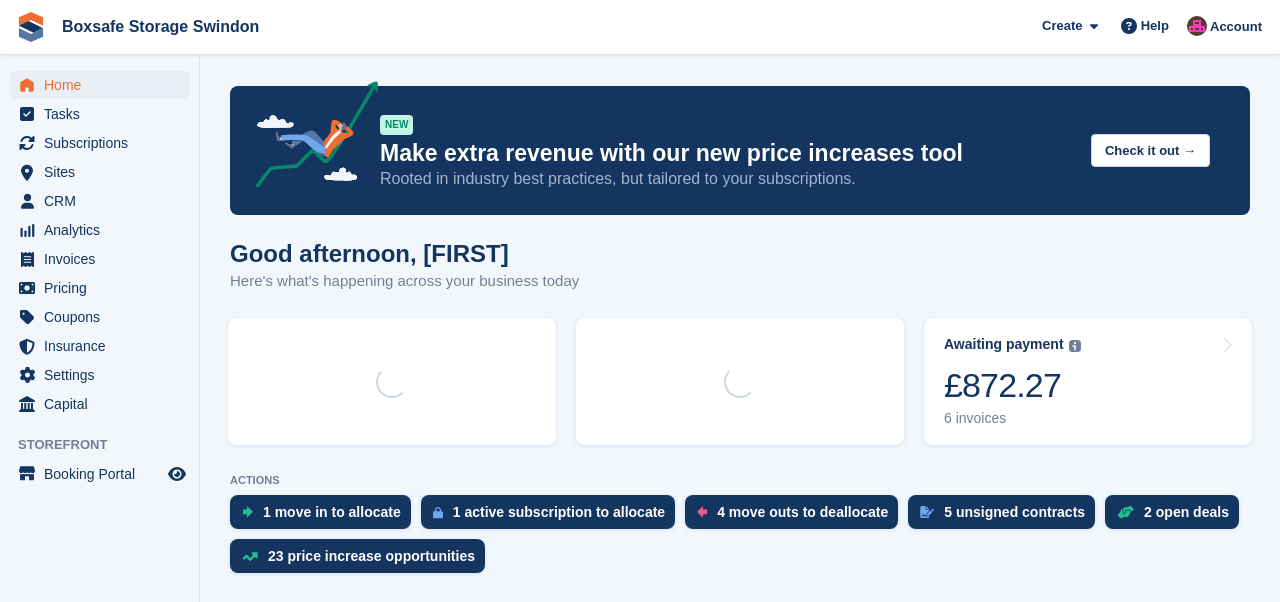 scroll, scrollTop: 0, scrollLeft: 0, axis: both 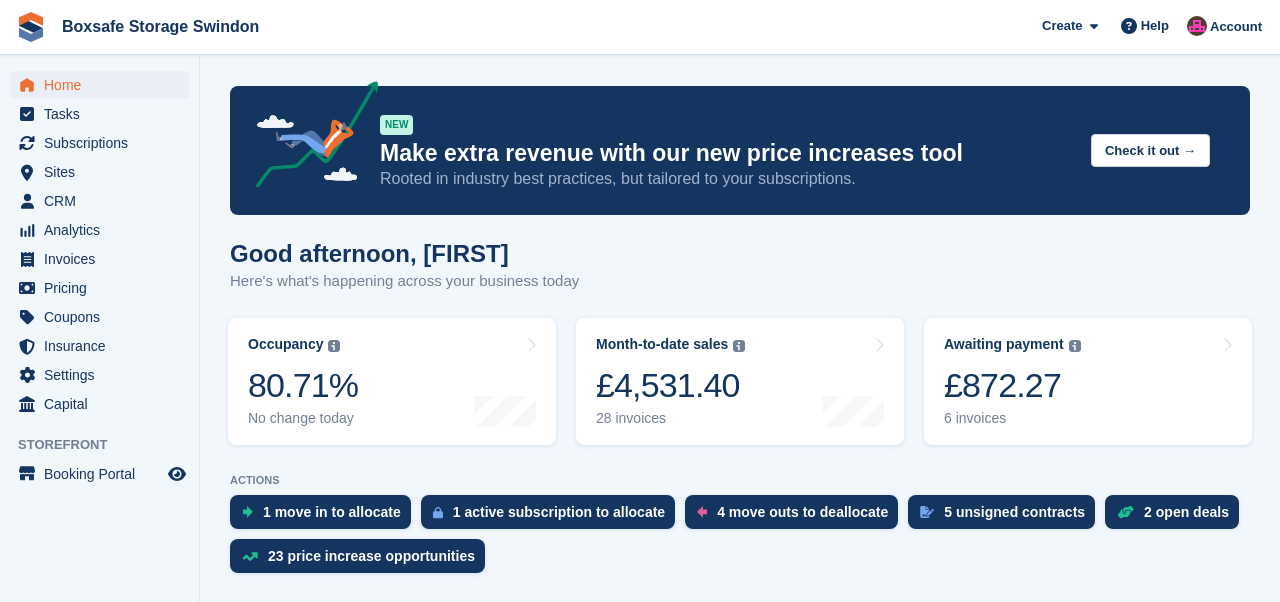 click on "Occupancy
The percentage of all currently allocated units in terms of area. Includes units with occupied, repo or overlocked status. Trendline shows changes across last 30 days.
80.71%
No change today" at bounding box center (392, 381) 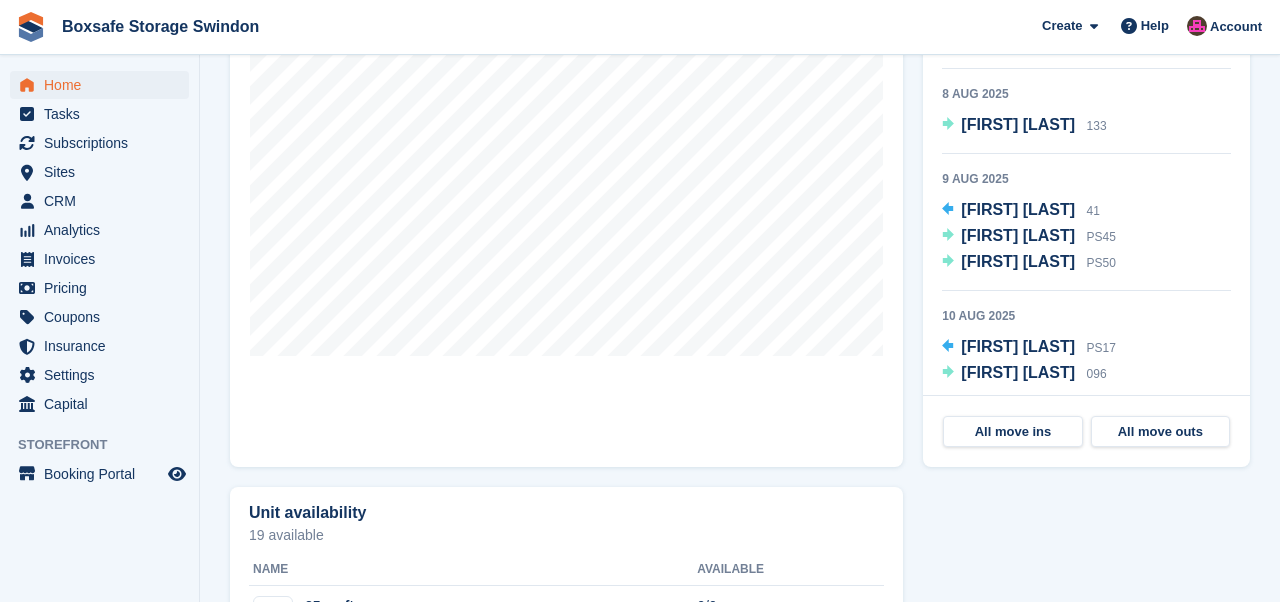 scroll, scrollTop: 740, scrollLeft: 0, axis: vertical 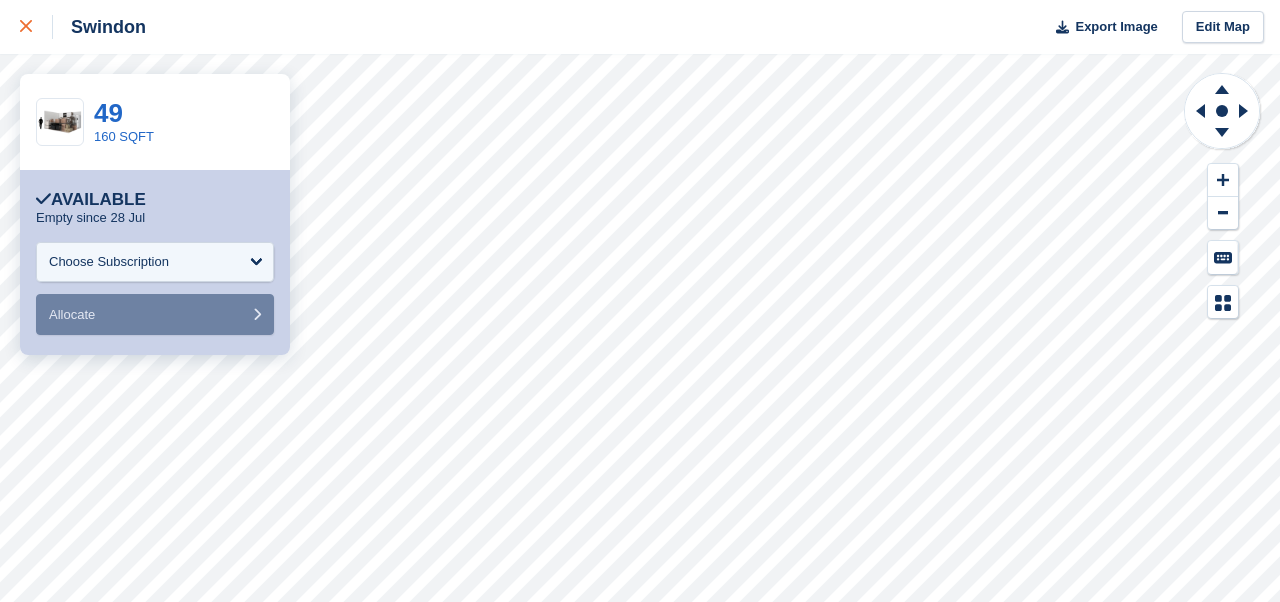click 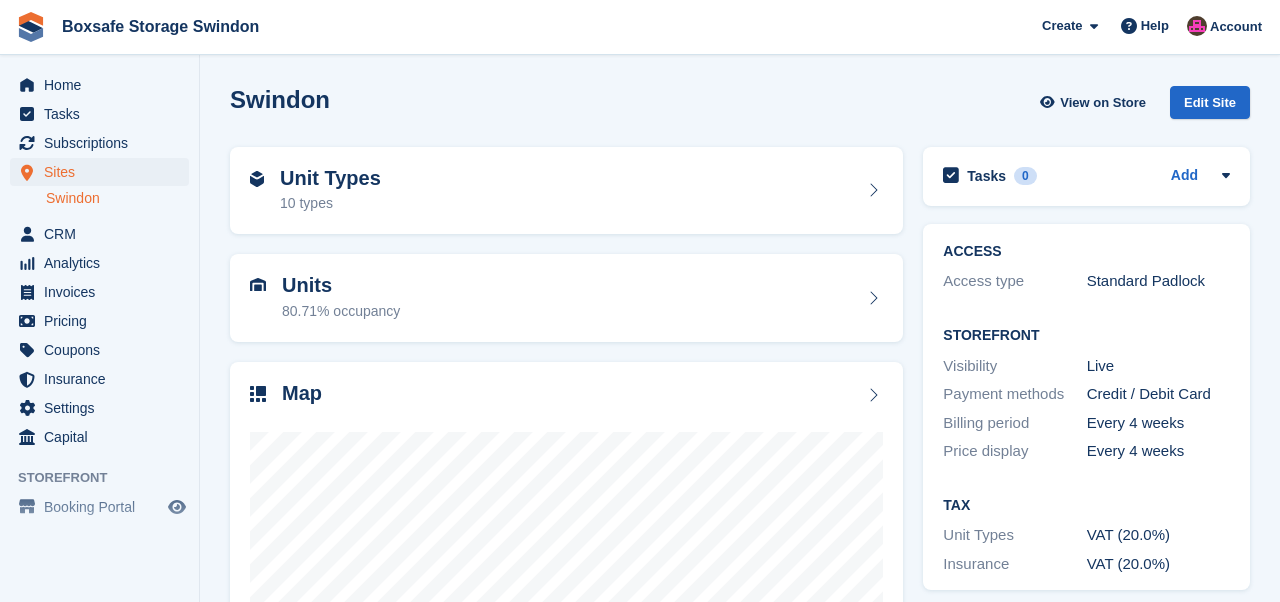 scroll, scrollTop: 0, scrollLeft: 0, axis: both 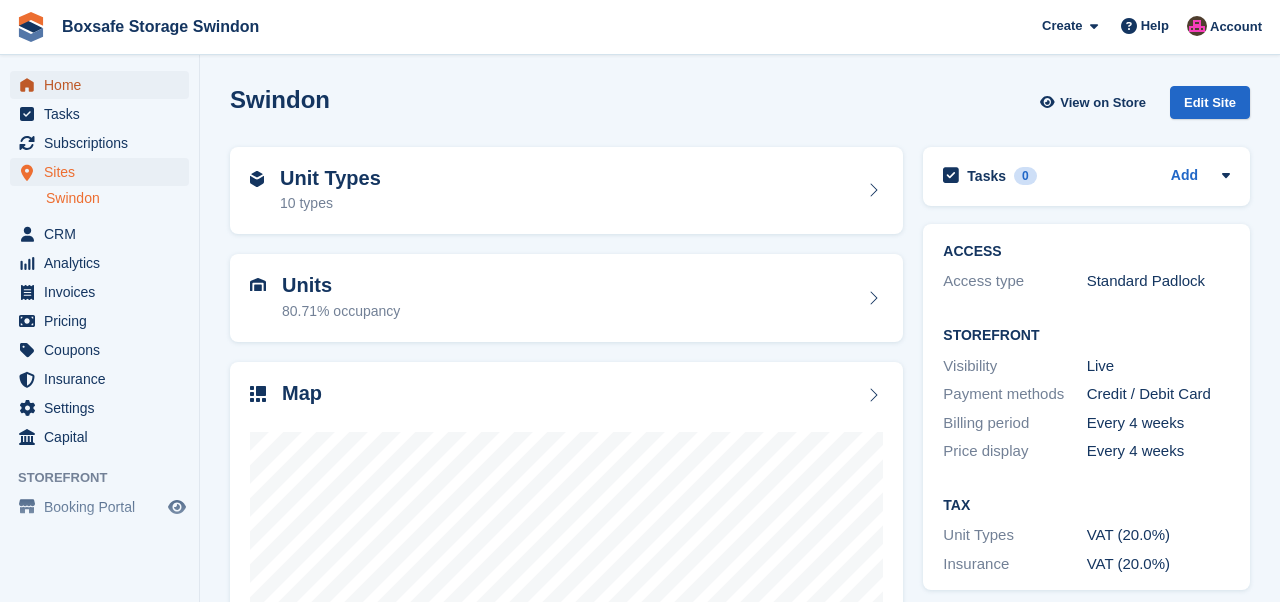 click on "Home" at bounding box center (104, 85) 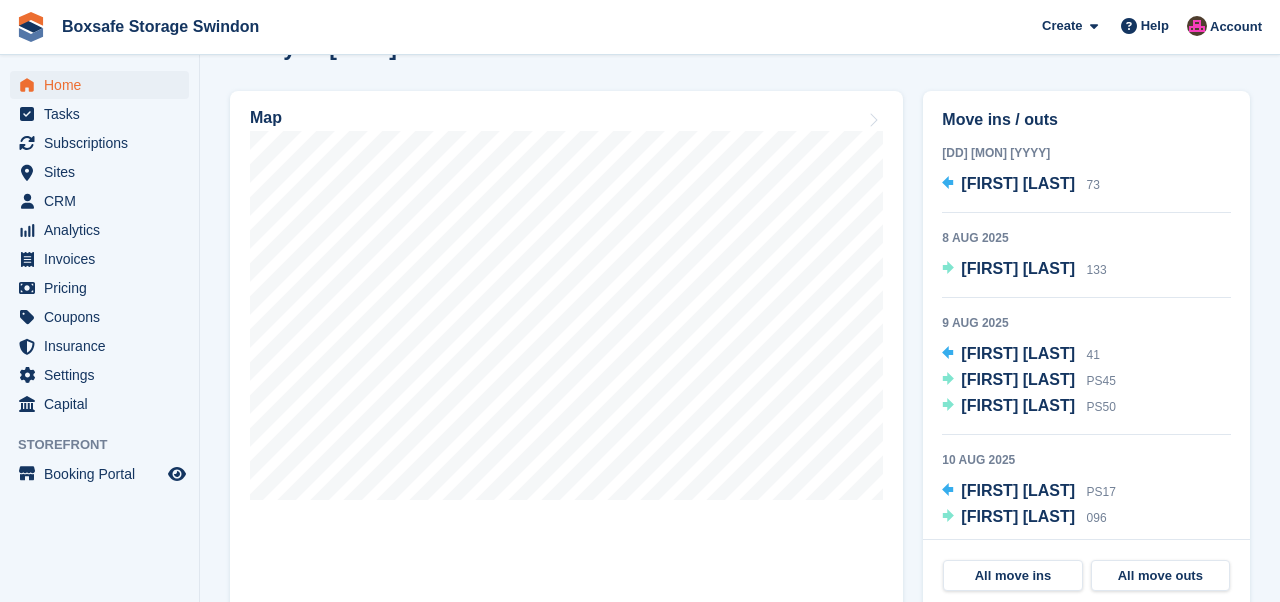 scroll, scrollTop: 618, scrollLeft: 0, axis: vertical 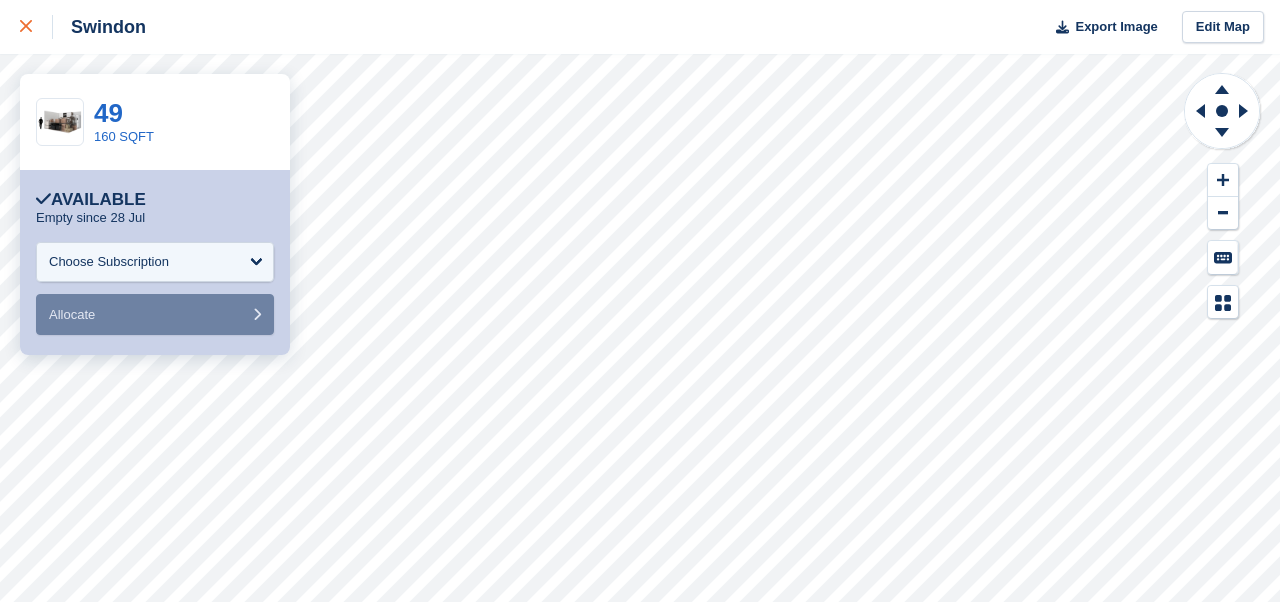 click 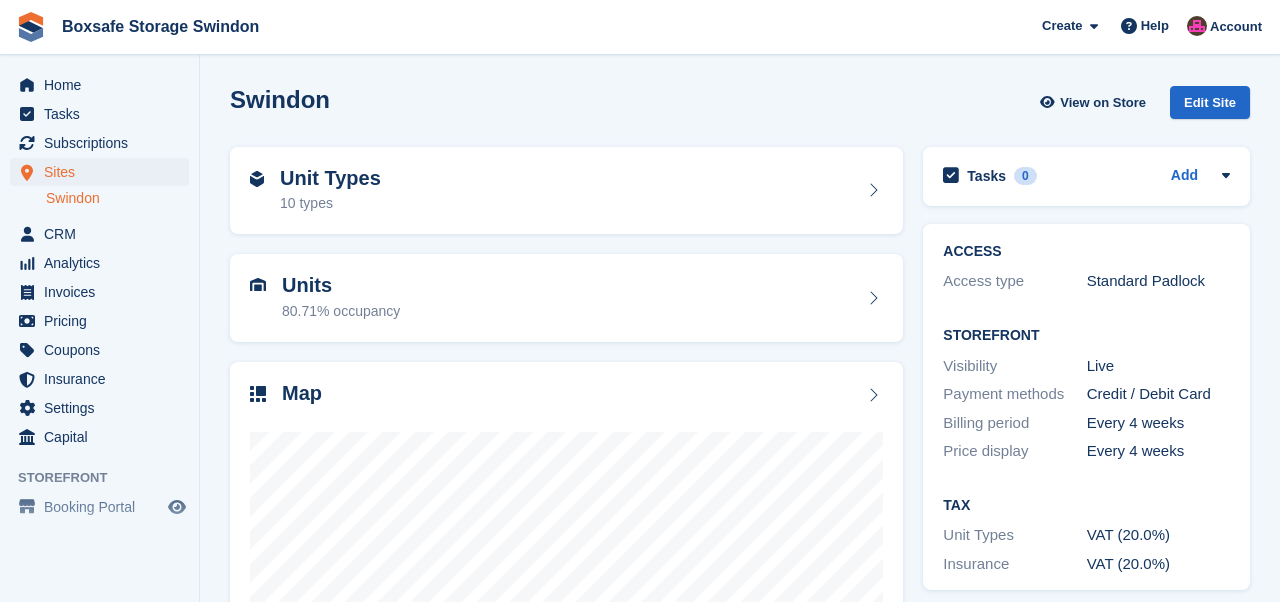 scroll, scrollTop: 0, scrollLeft: 0, axis: both 